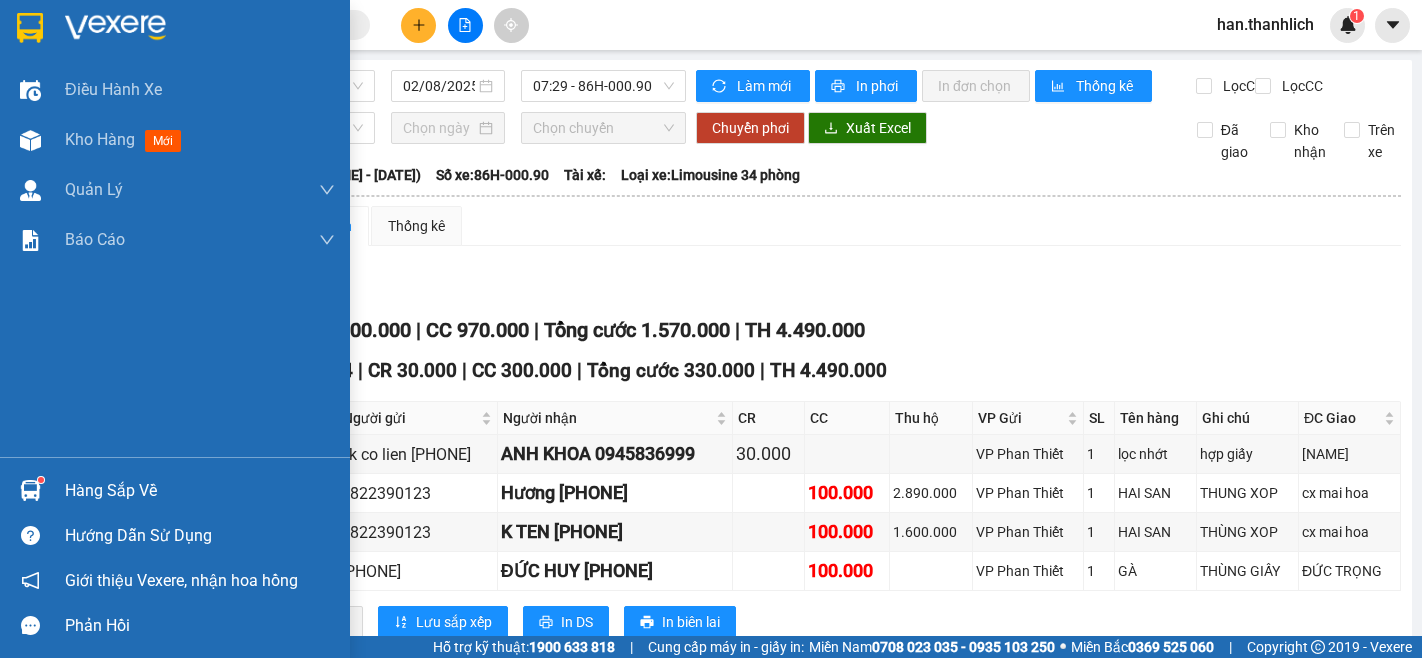 click on "Hàng sắp về" at bounding box center (175, 490) 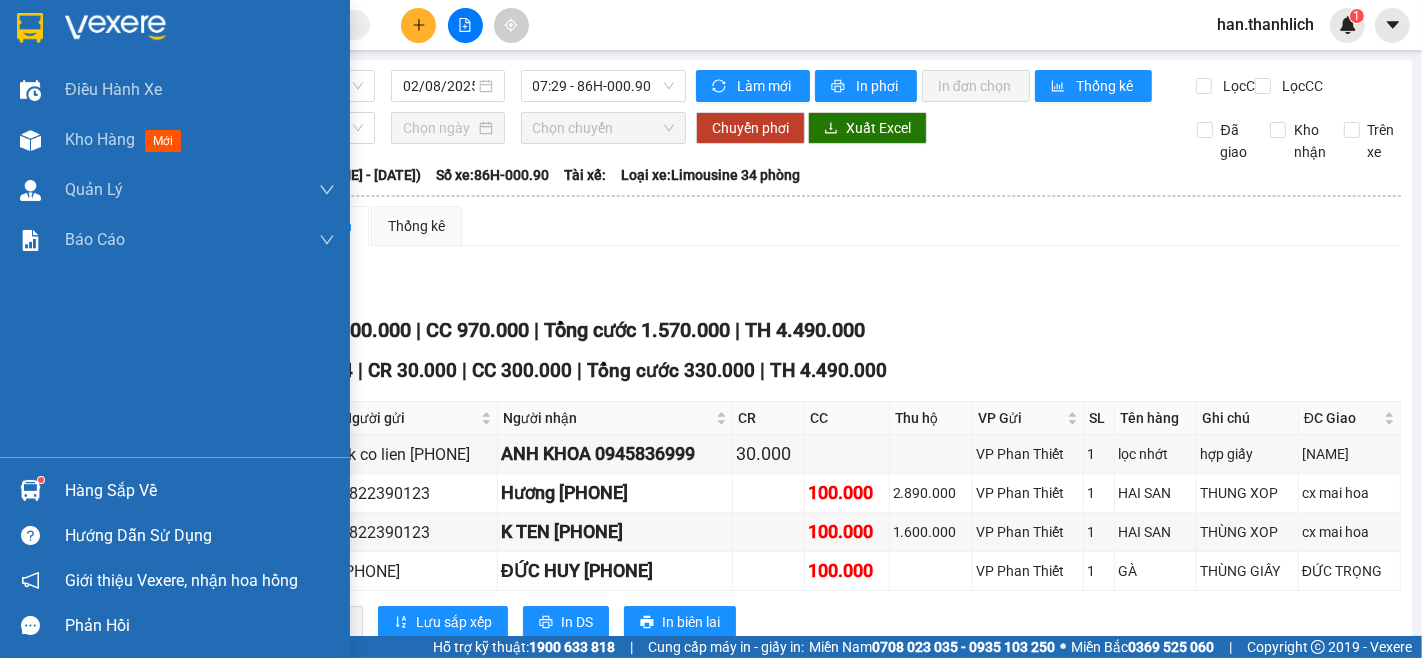 scroll, scrollTop: 0, scrollLeft: 0, axis: both 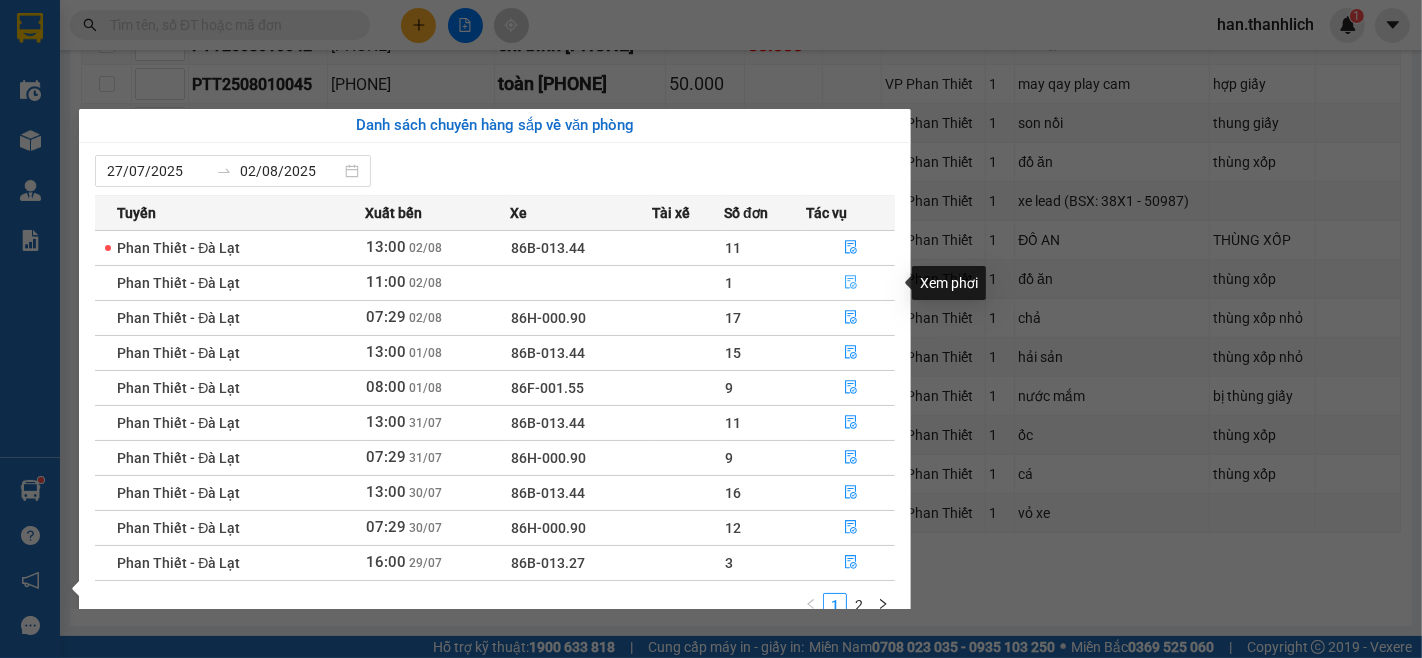 click 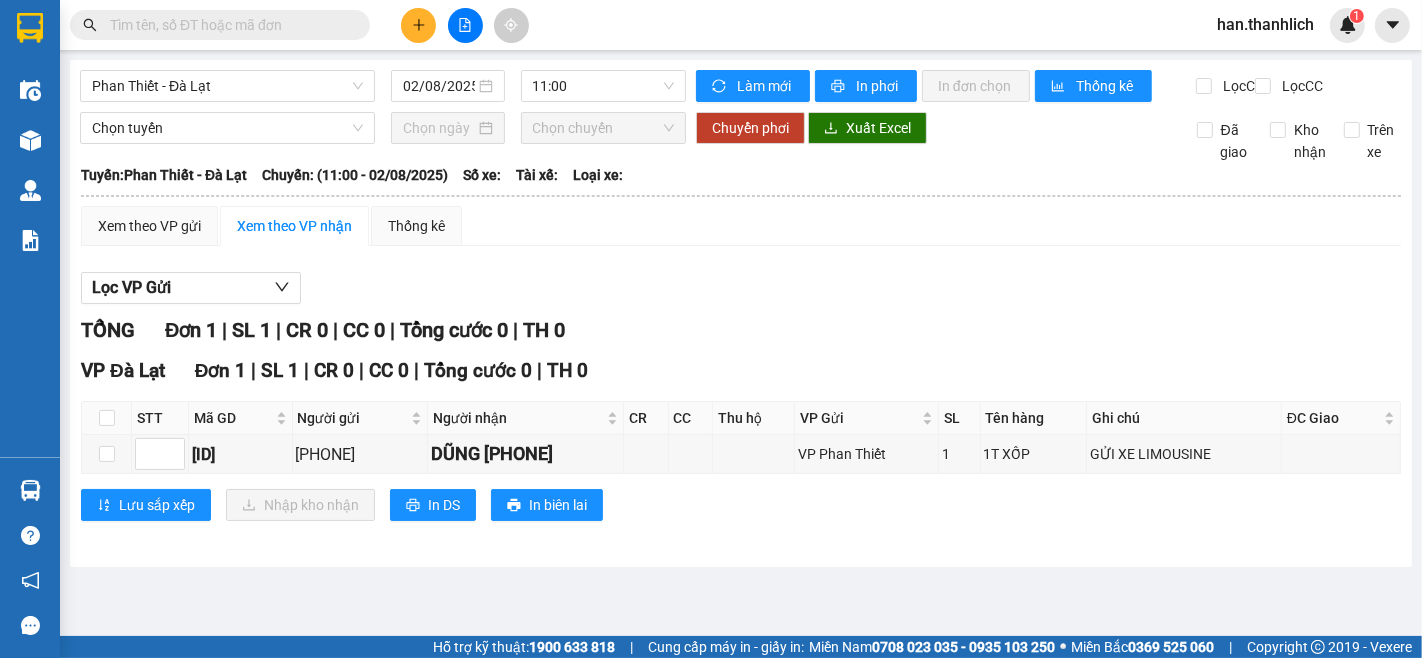 scroll, scrollTop: 0, scrollLeft: 0, axis: both 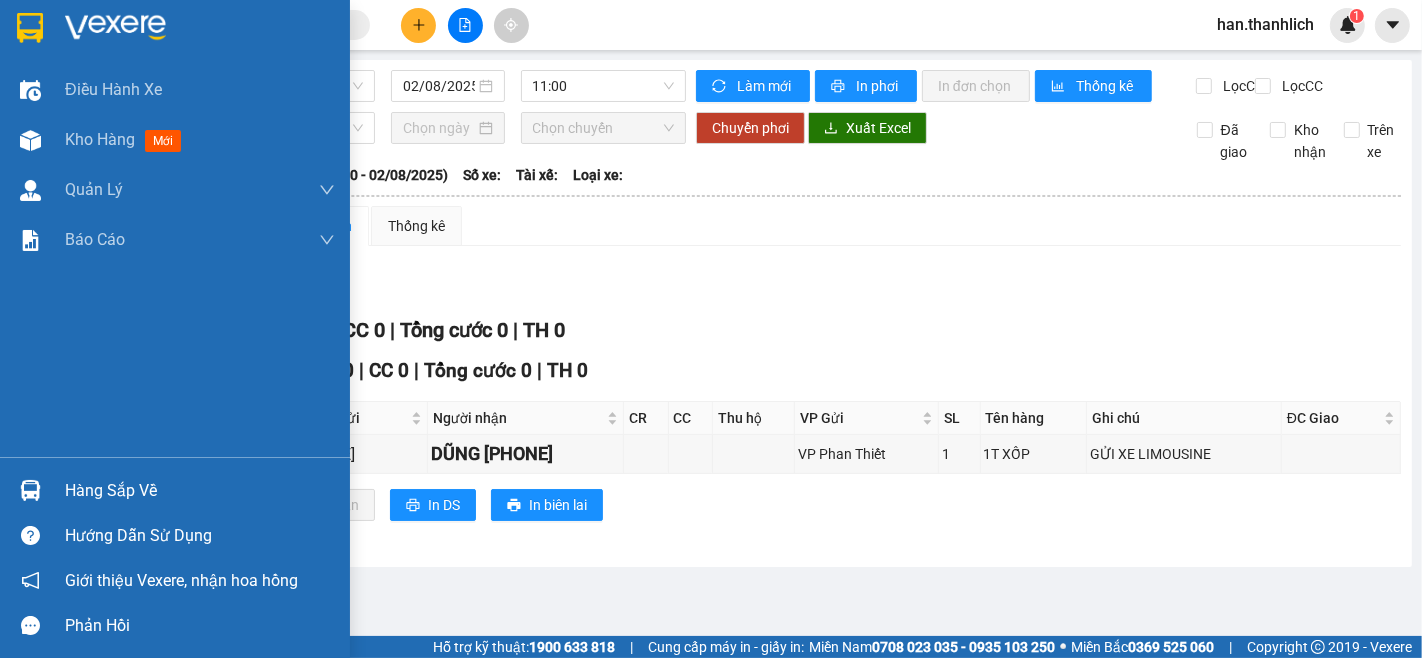 click on "Hàng sắp về" at bounding box center (175, 490) 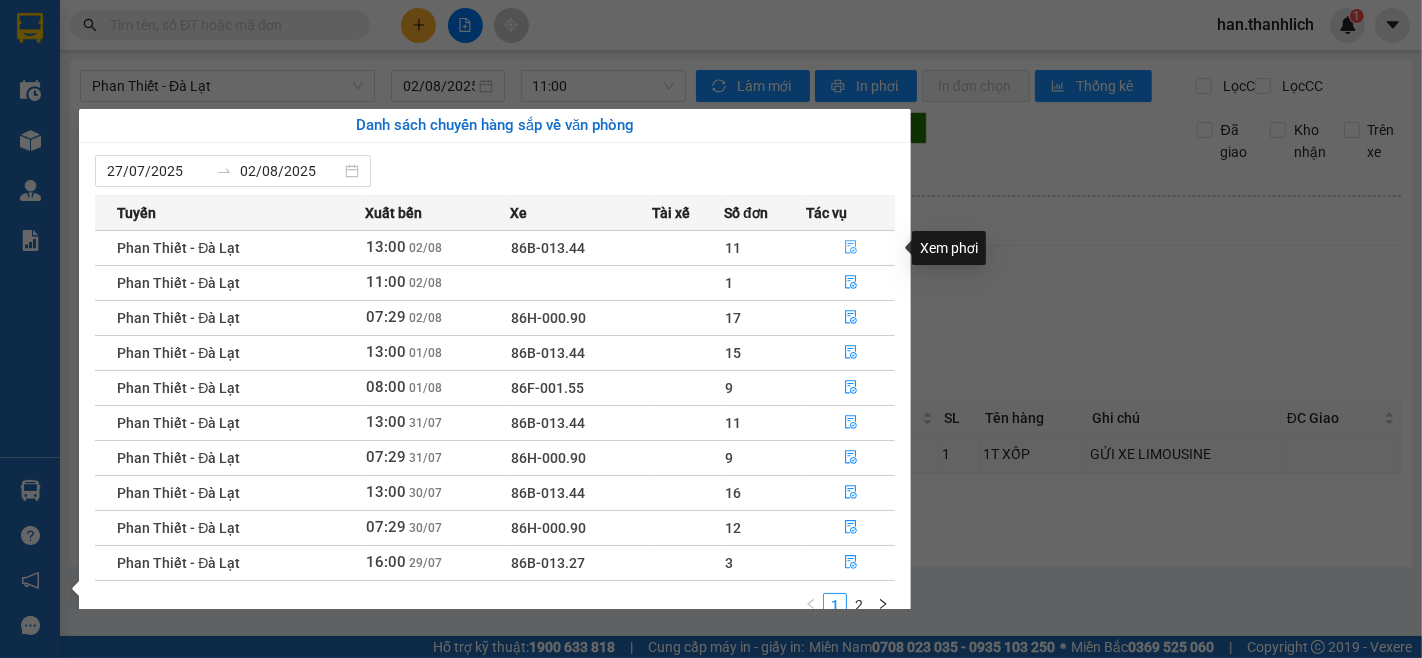 click at bounding box center (851, 248) 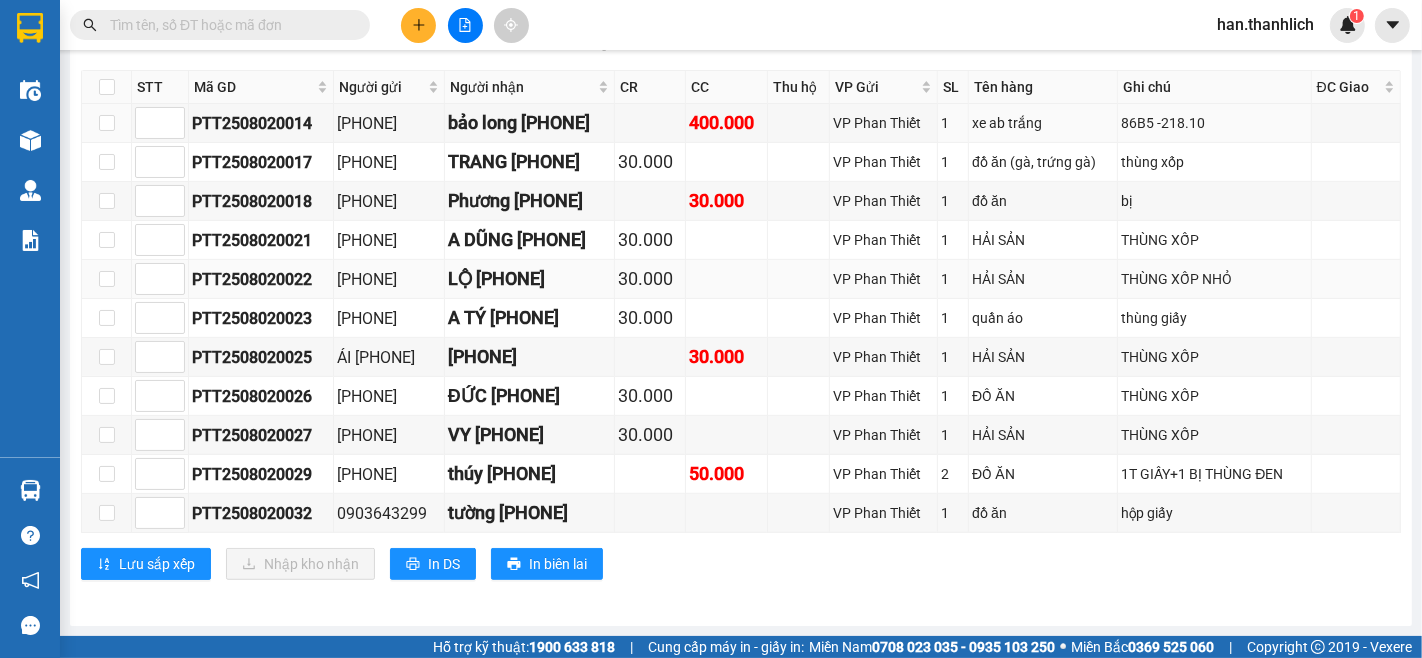 scroll, scrollTop: 836, scrollLeft: 0, axis: vertical 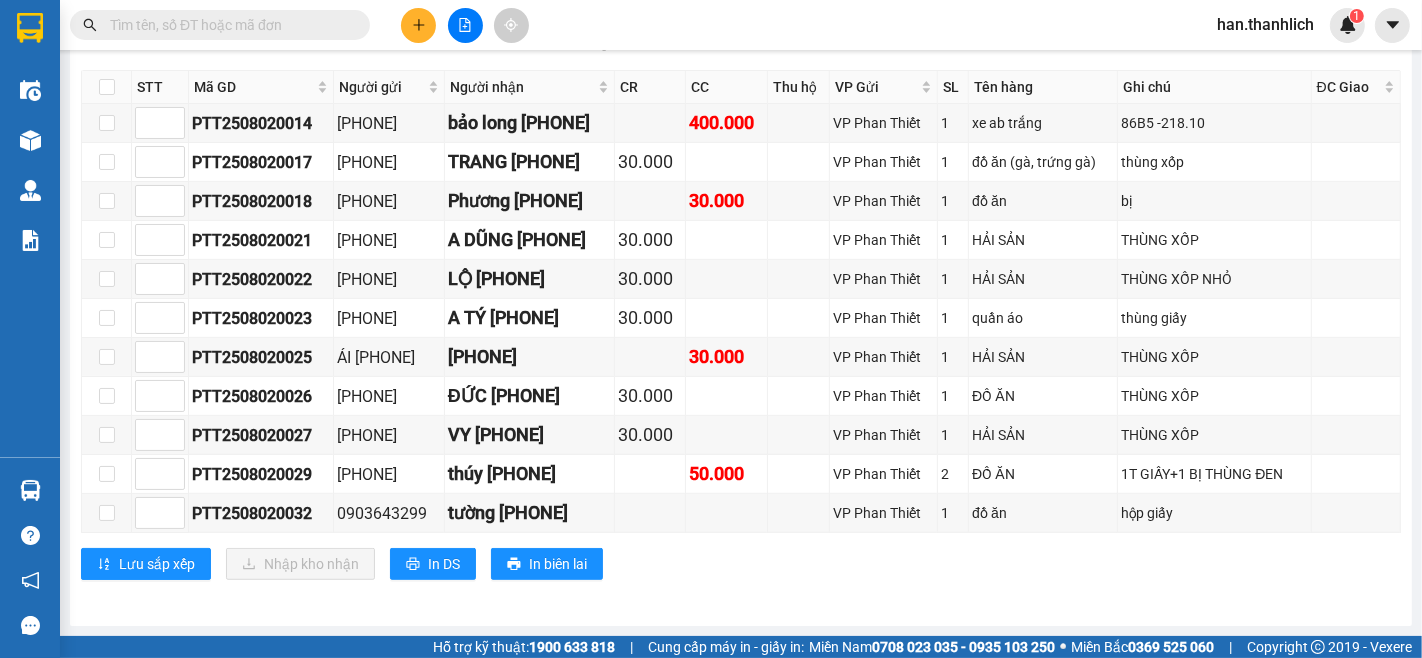 click 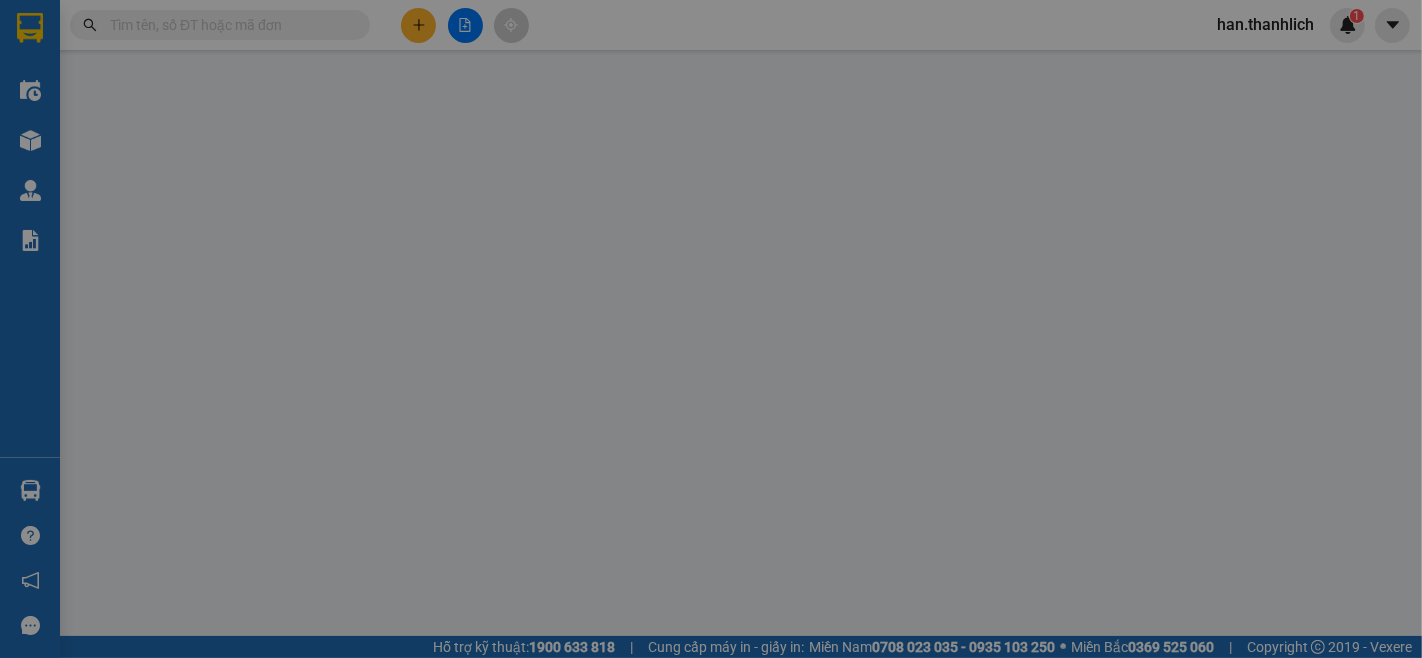 scroll, scrollTop: 0, scrollLeft: 0, axis: both 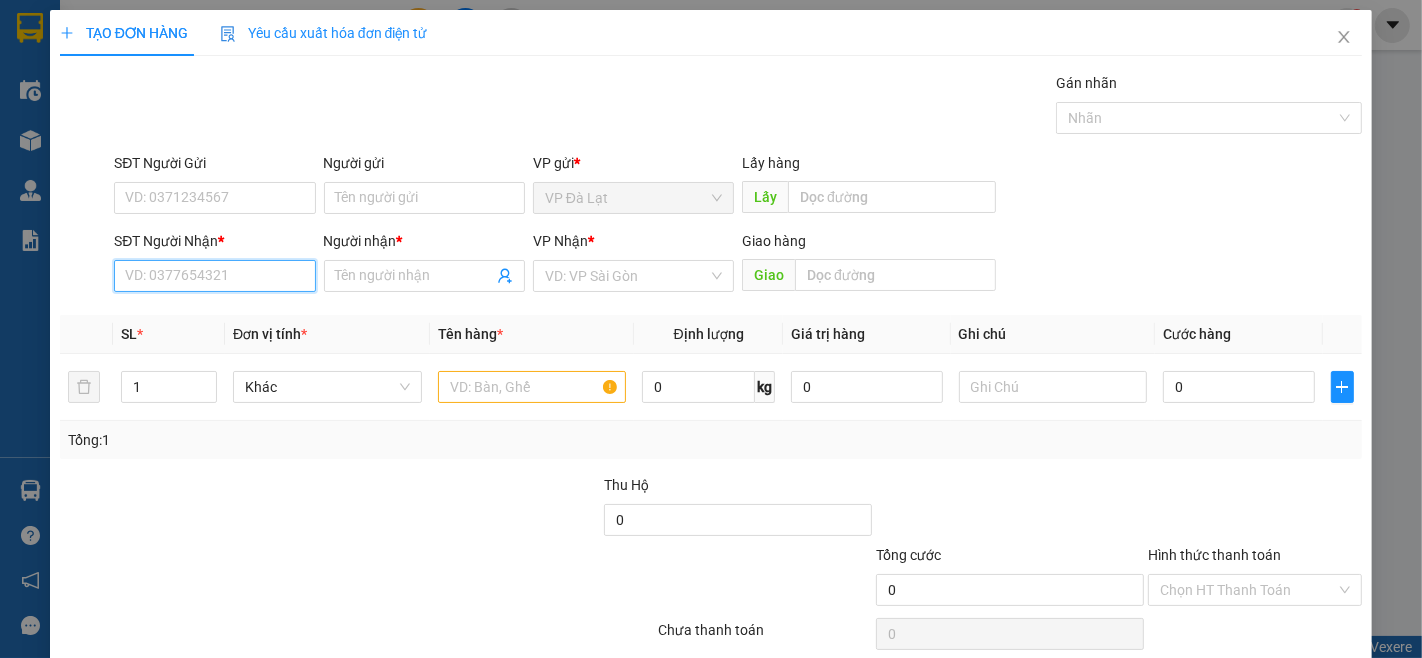 click on "SĐT Người Nhận  *" at bounding box center (214, 276) 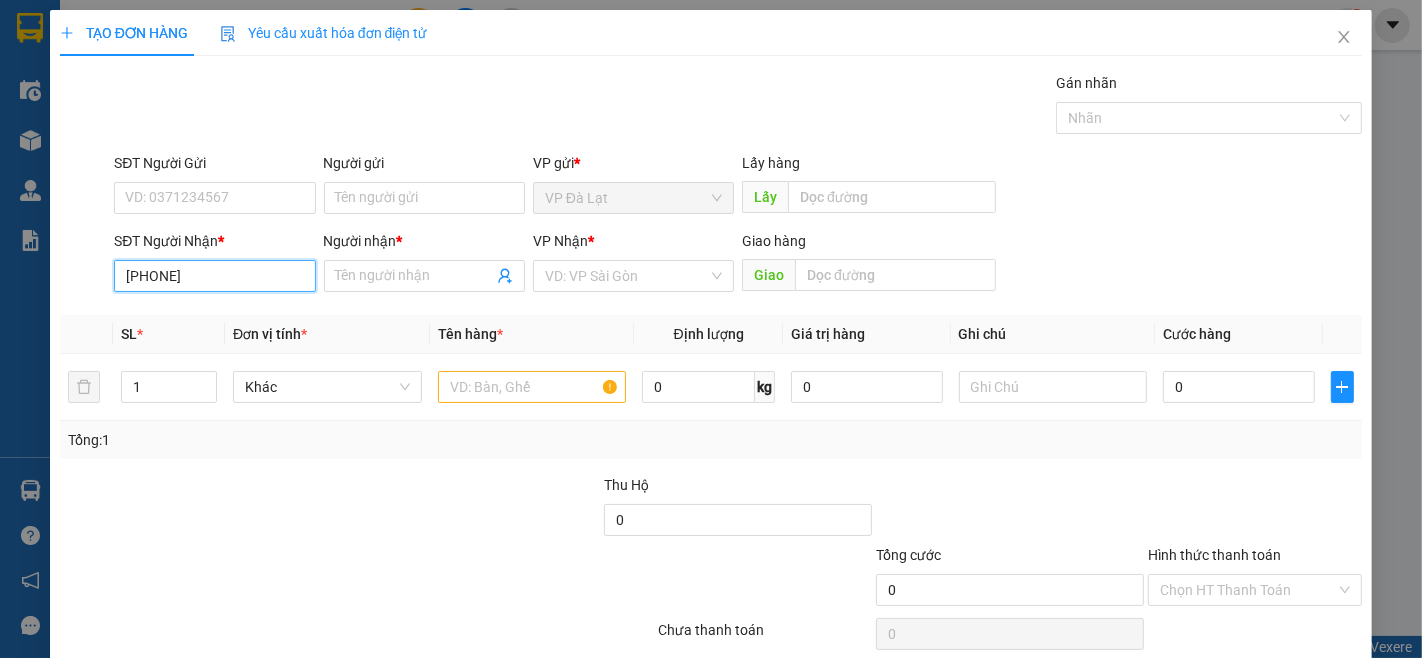 type on "[PHONE]" 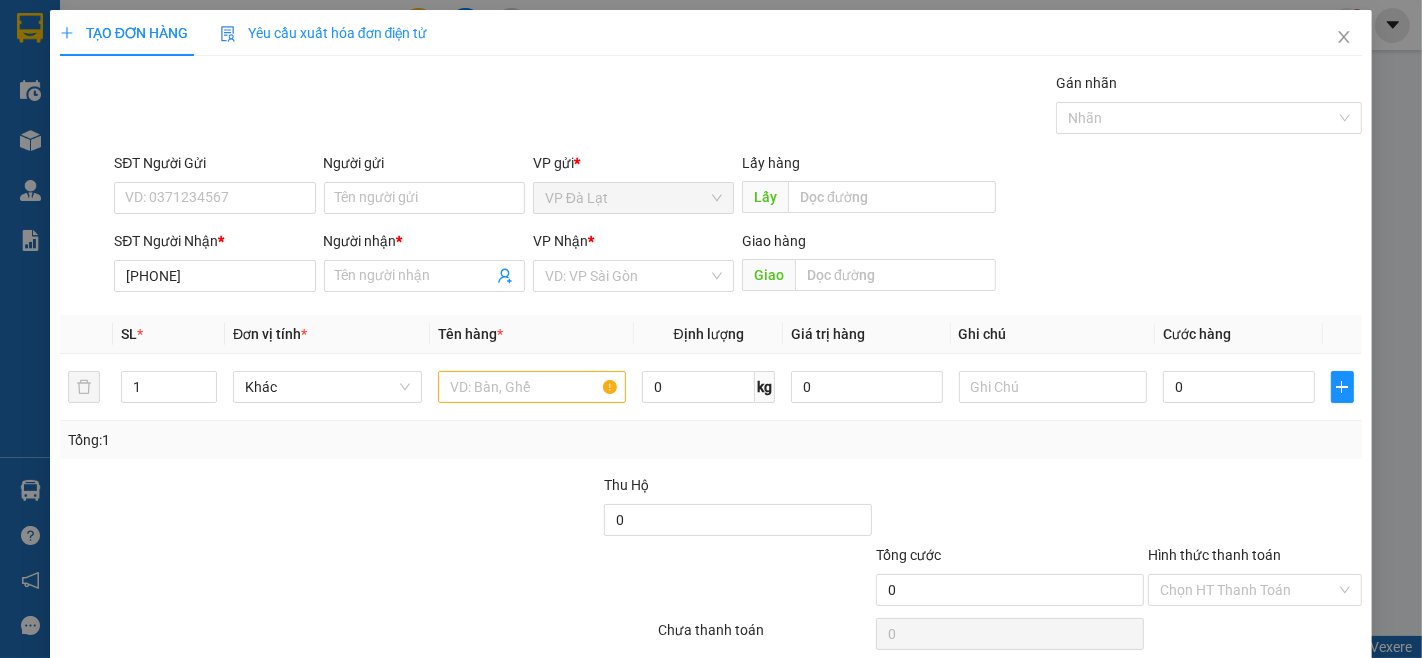drag, startPoint x: 280, startPoint y: 534, endPoint x: 321, endPoint y: 340, distance: 198.28514 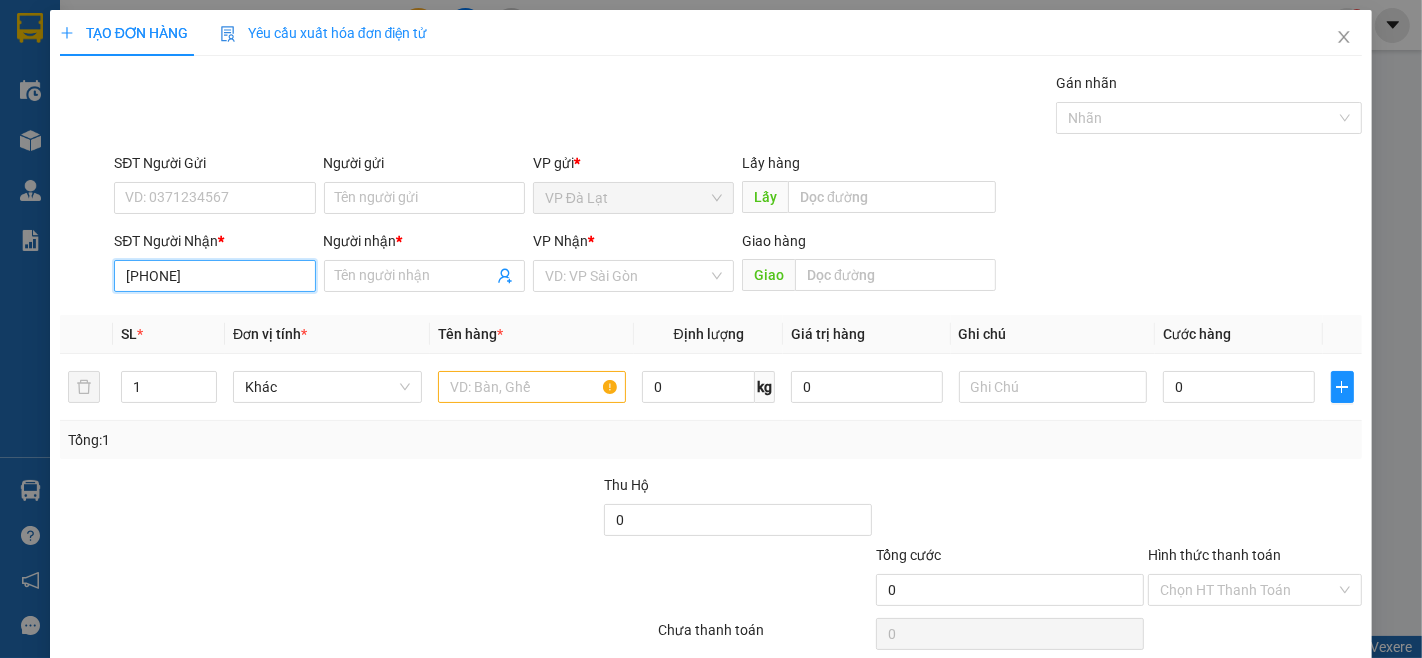 click on "[PHONE]" at bounding box center (214, 276) 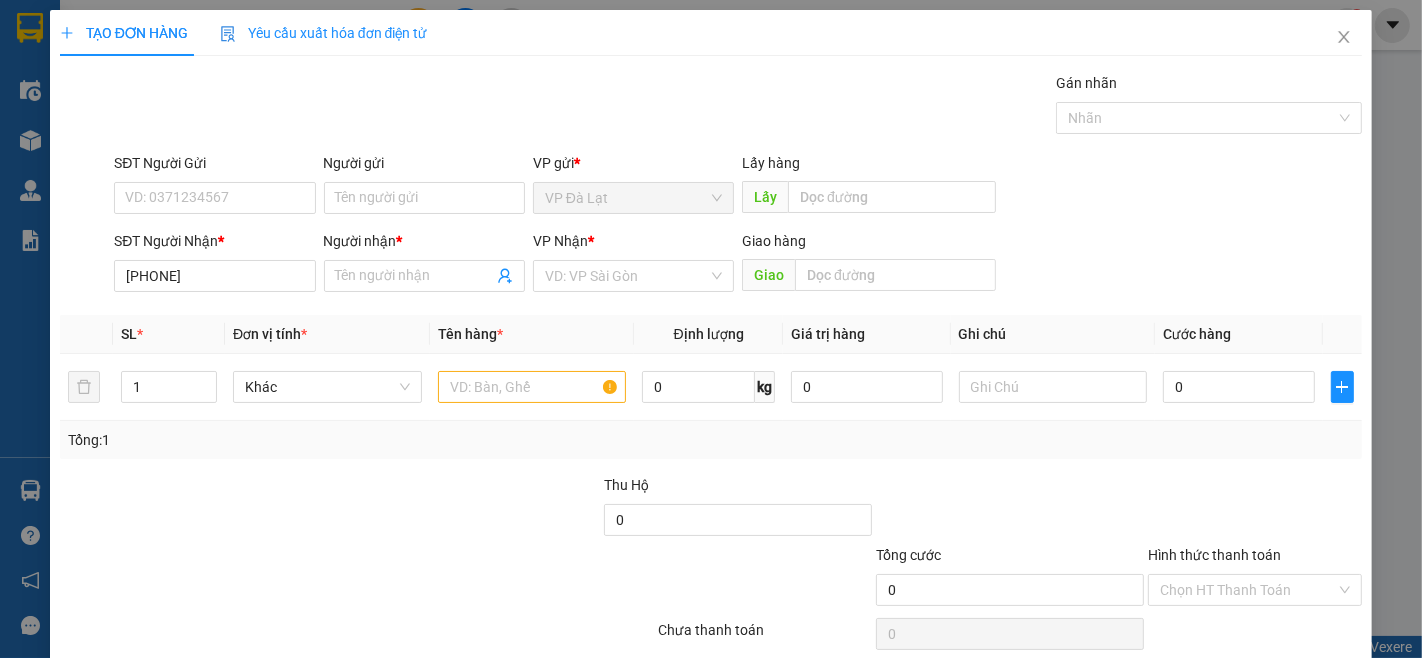 click on "Người nhận  *" at bounding box center [424, 241] 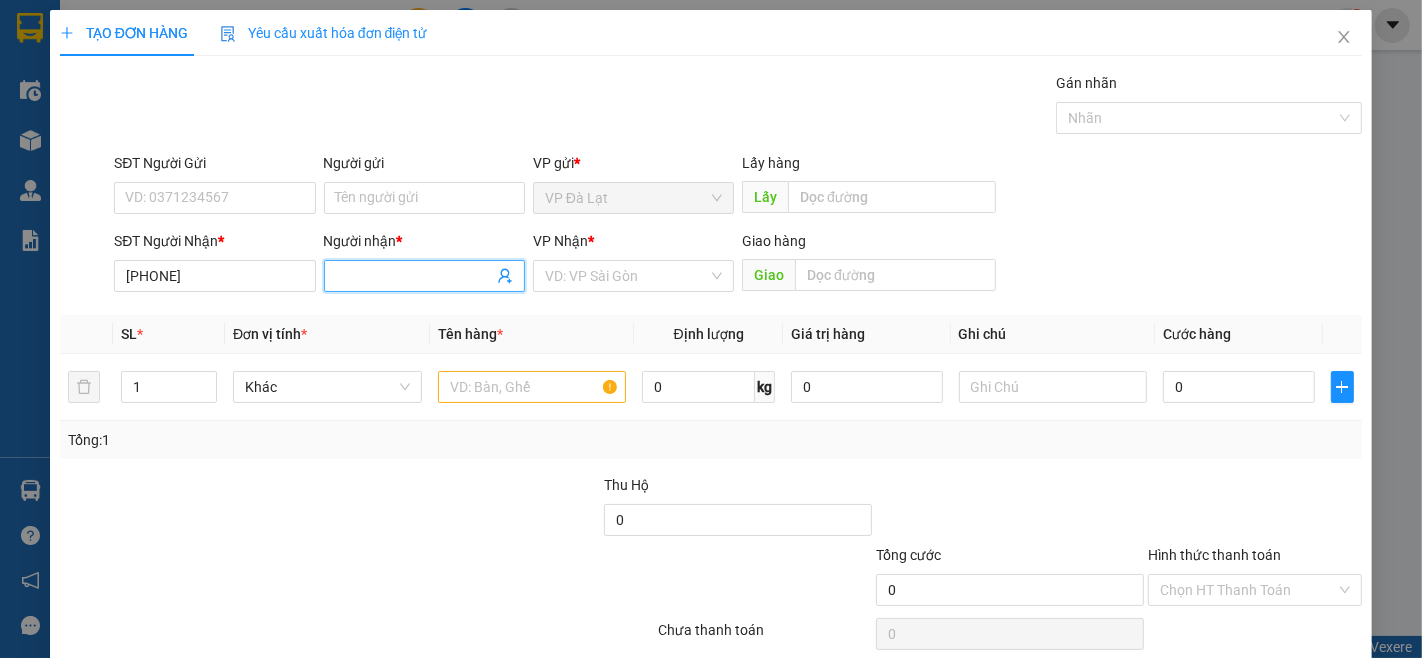click on "Người nhận  *" at bounding box center (414, 276) 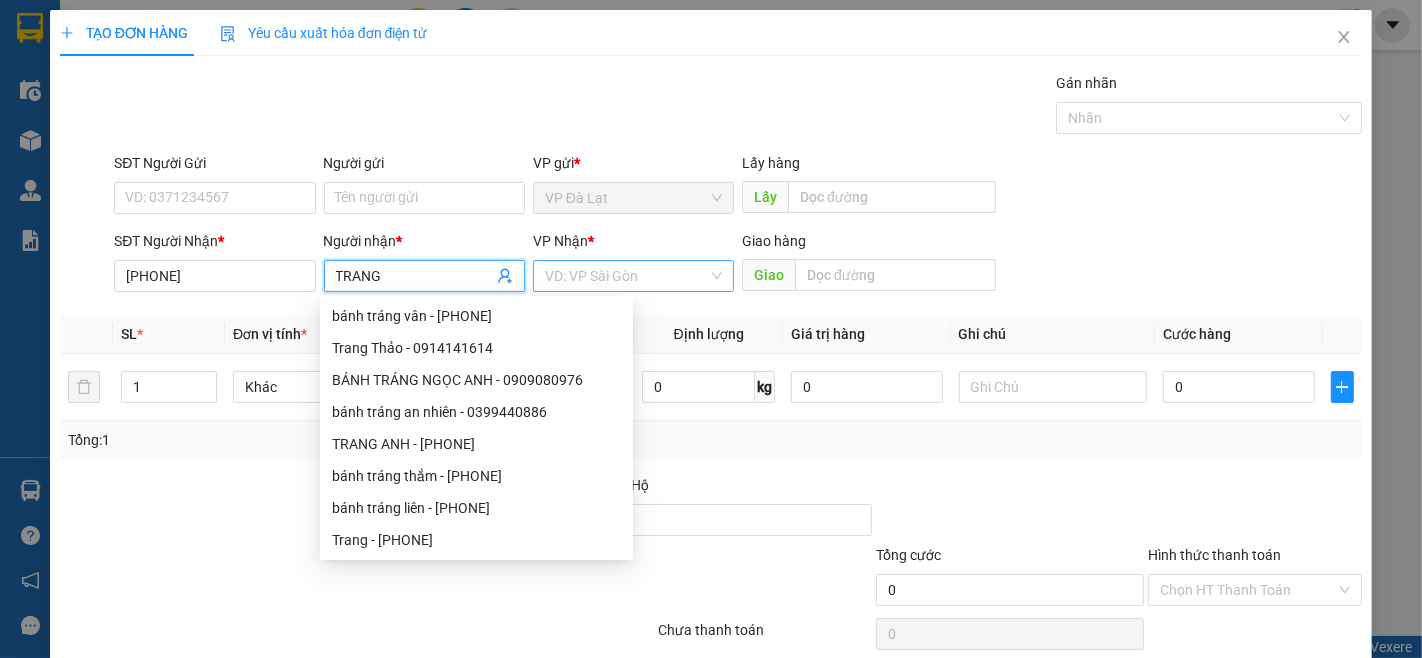 click on "VD: VP Sài Gòn" at bounding box center [633, 276] 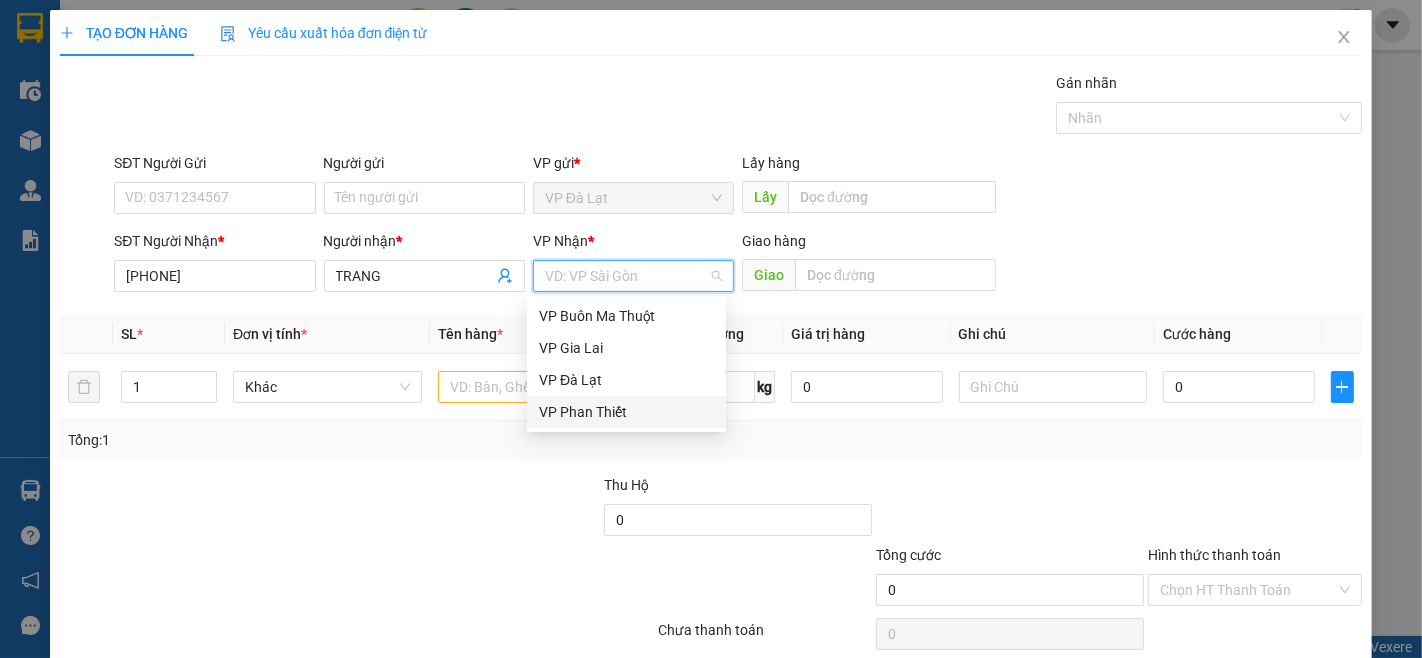 click on "VP Phan Thiết" at bounding box center (626, 412) 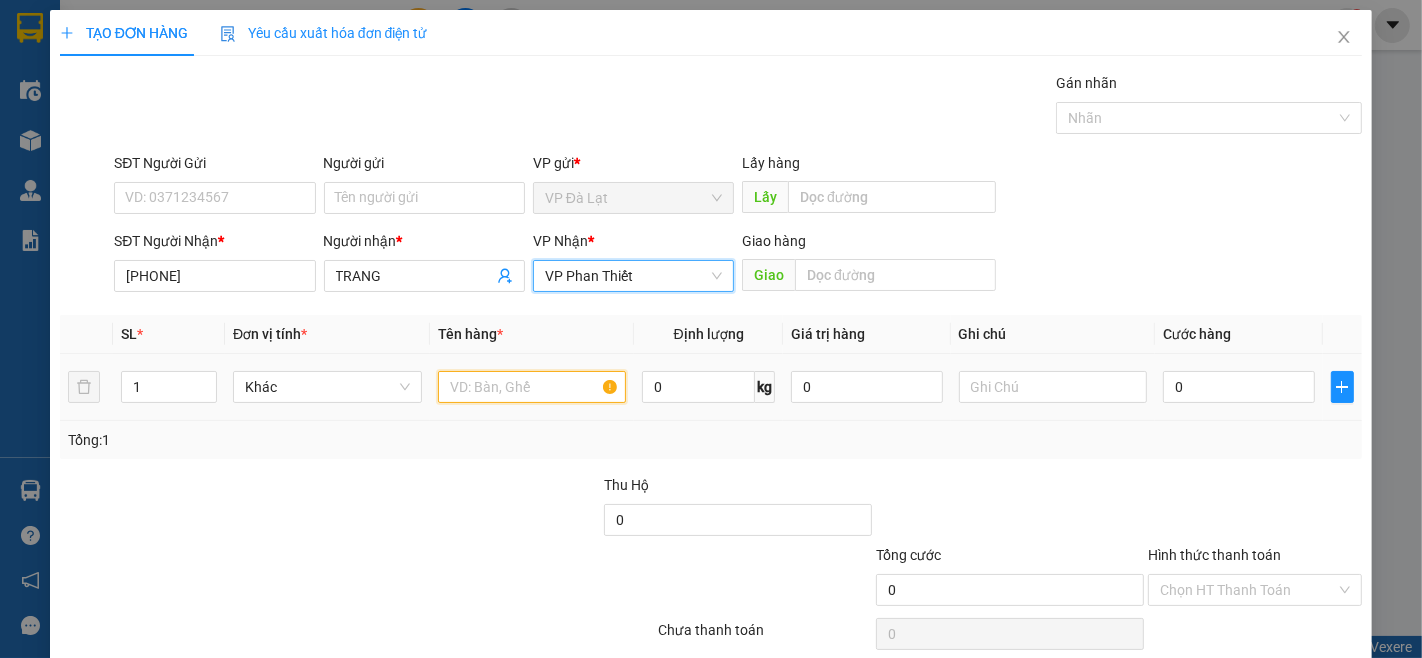click at bounding box center (532, 387) 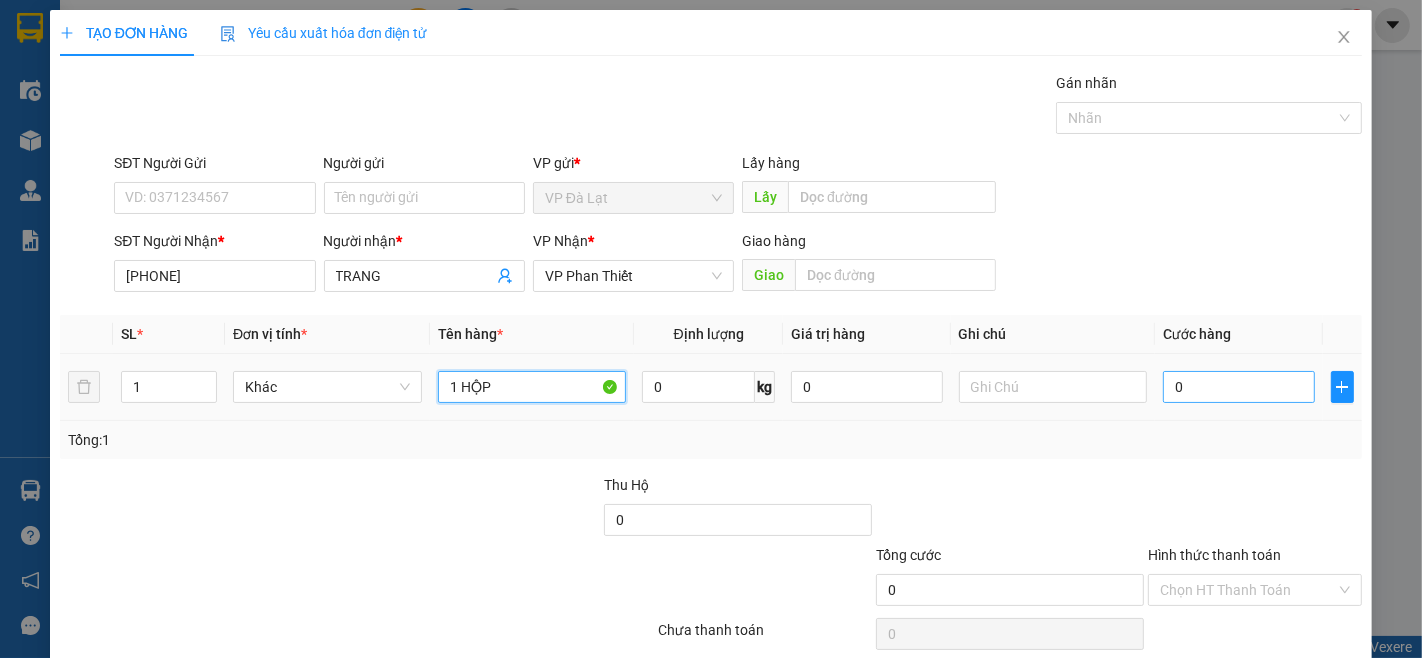 type on "1 HỘP" 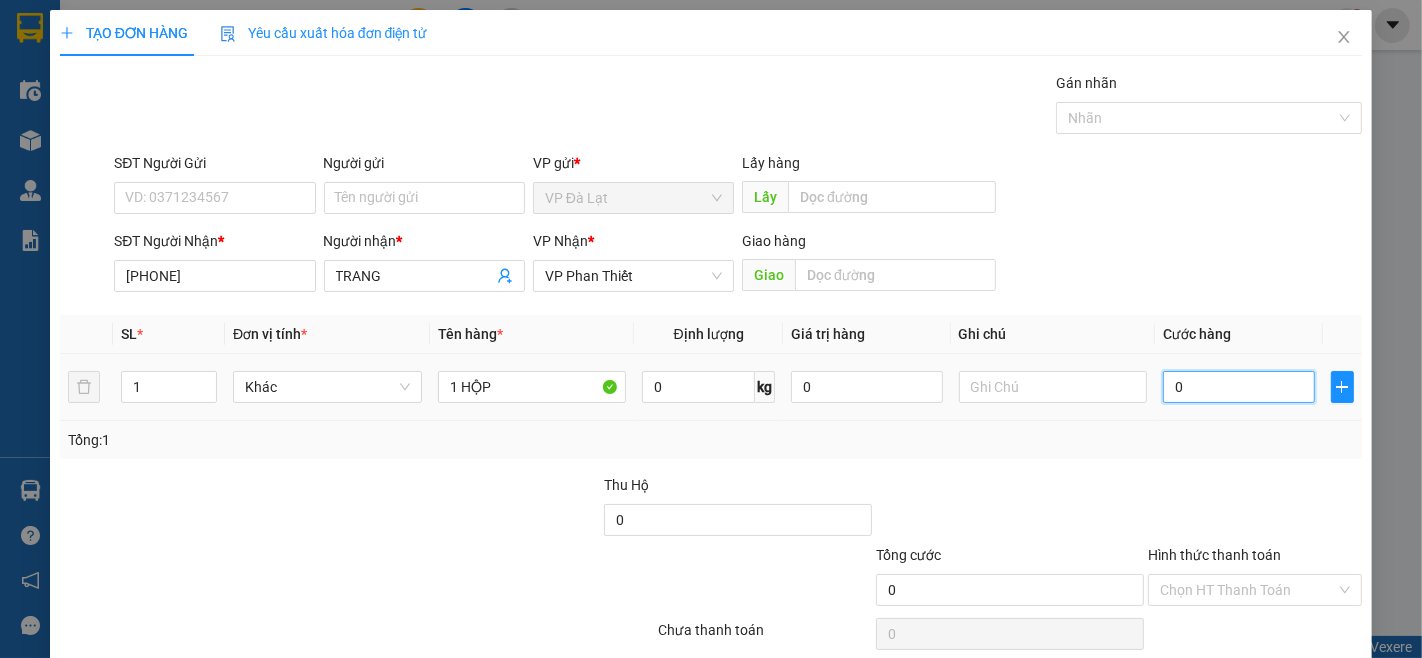 click on "0" at bounding box center (1238, 387) 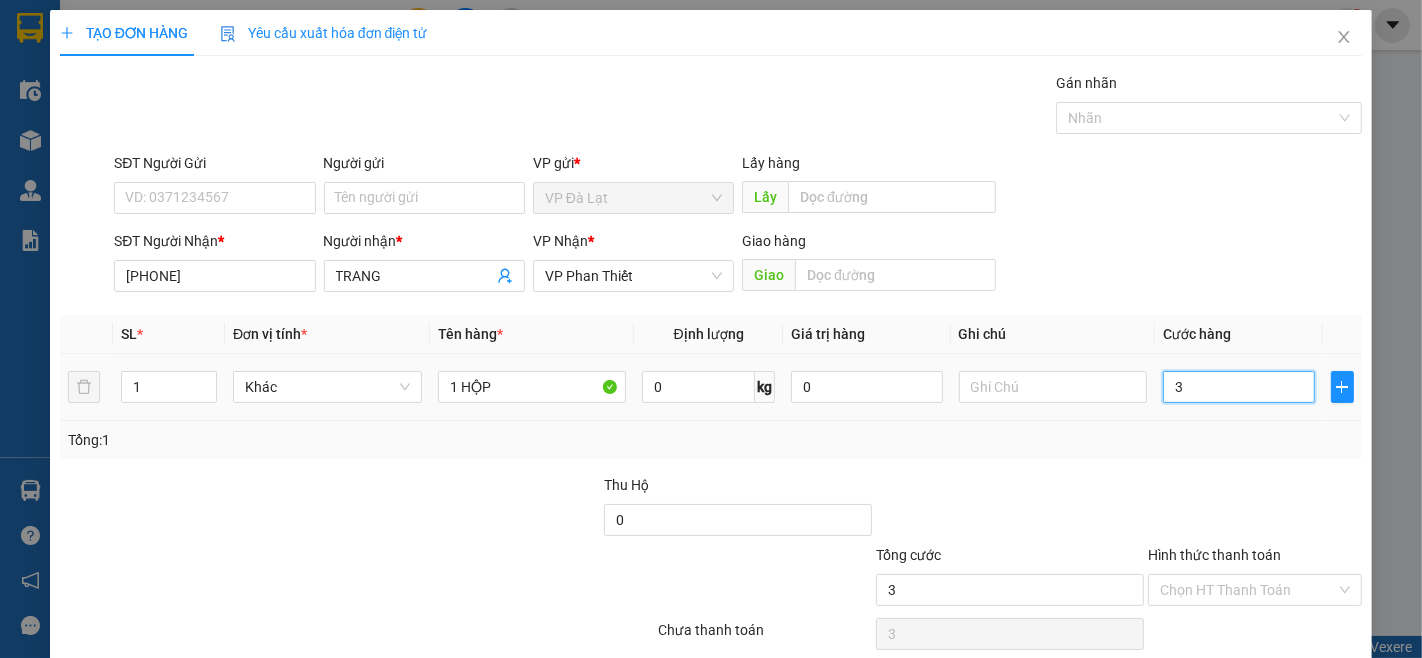 type on "30" 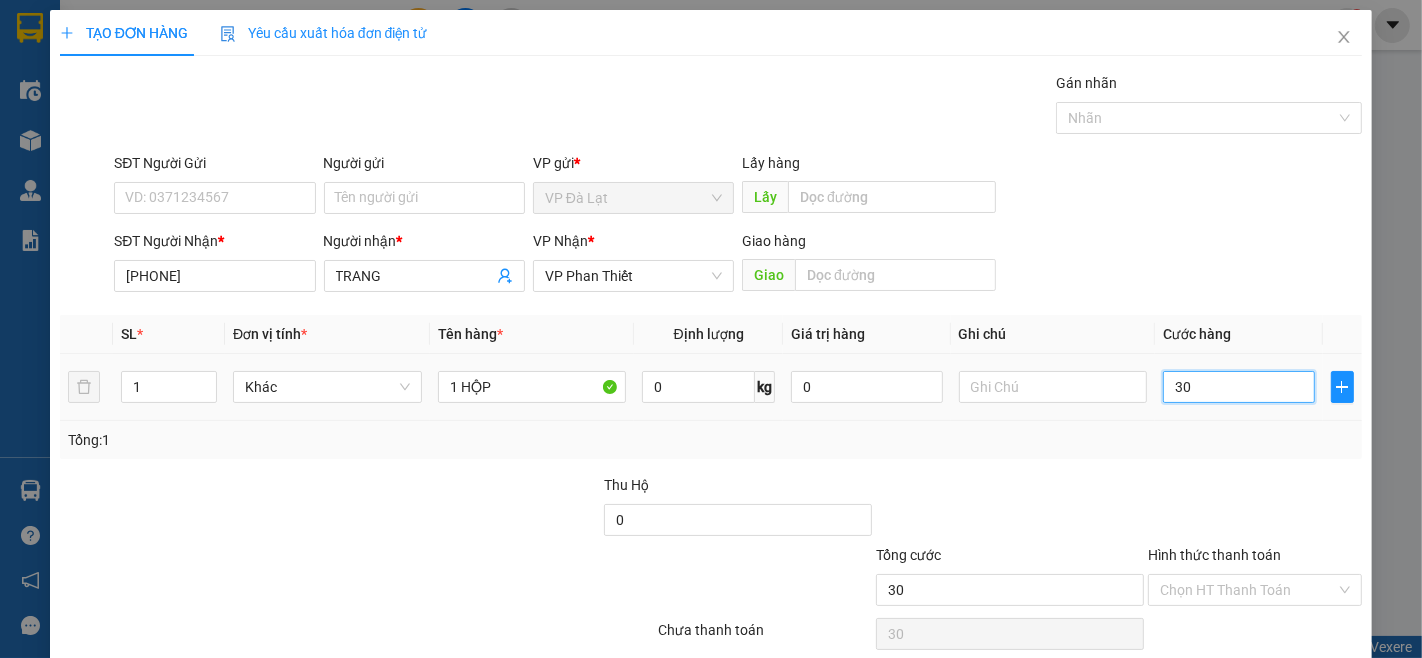 type on "300" 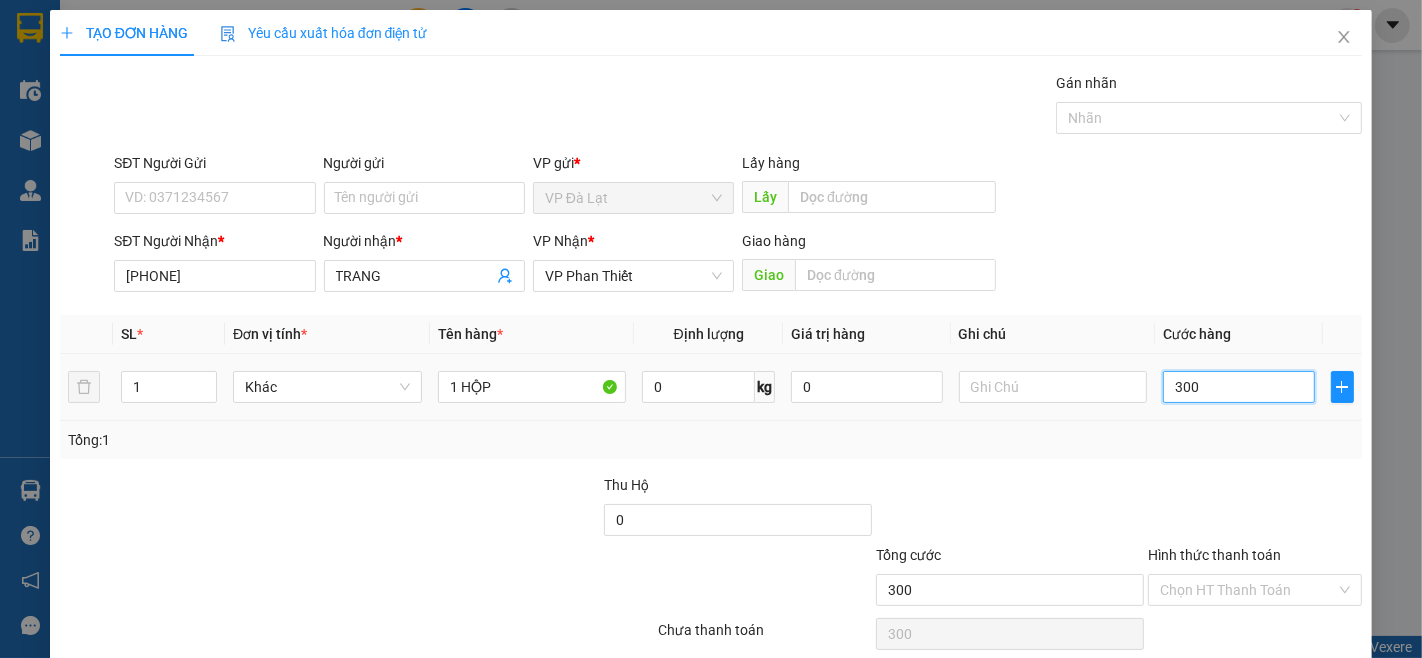 type on "3.000" 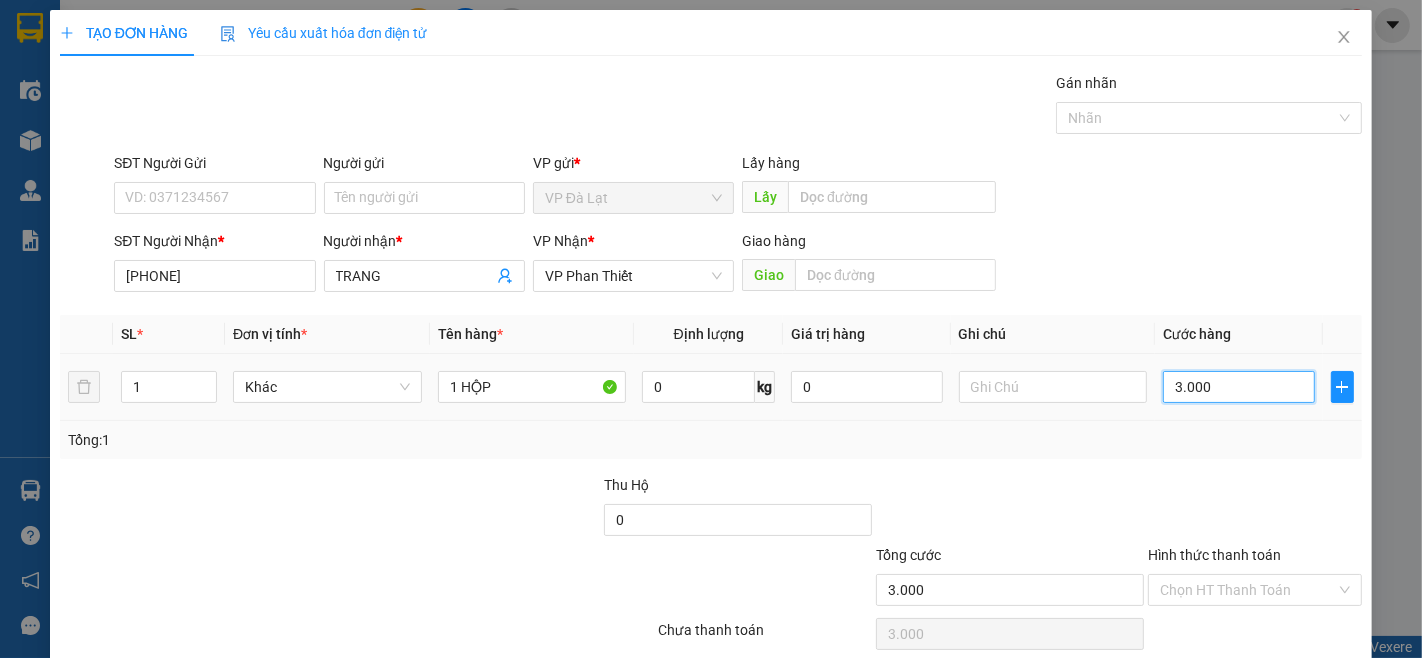 type on "30.000" 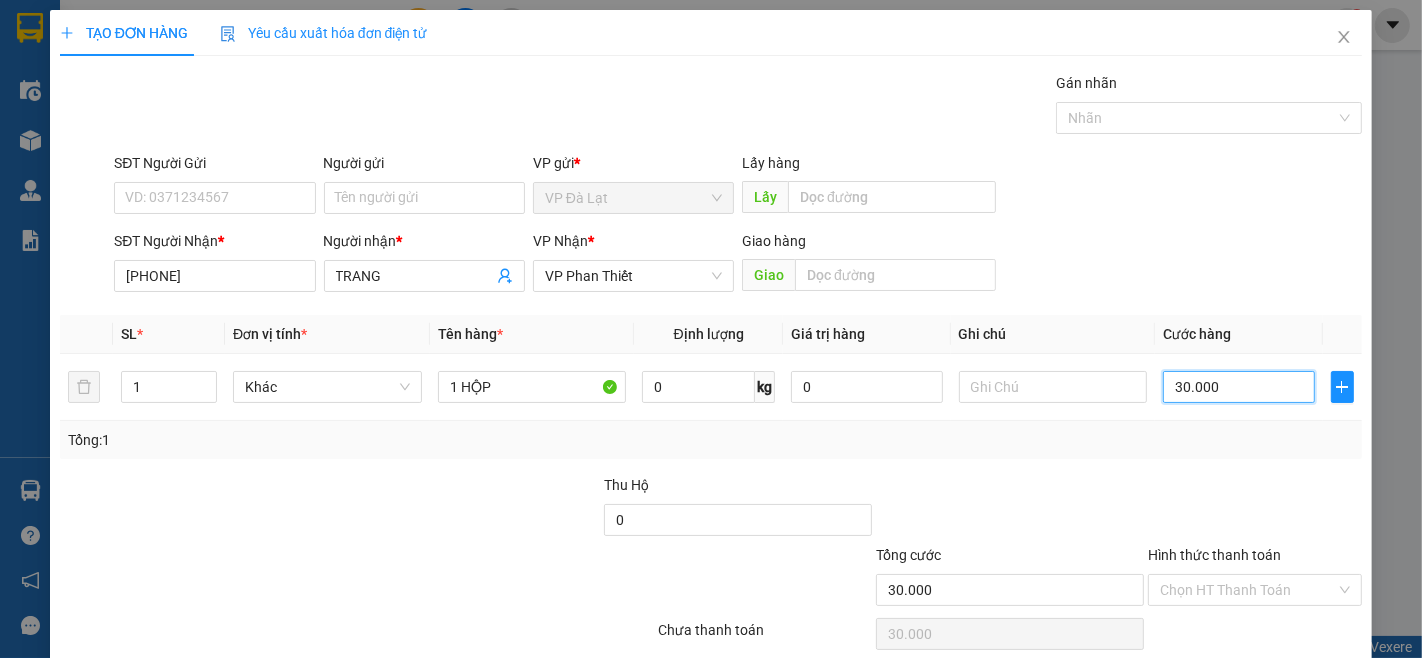 type on "30.000" 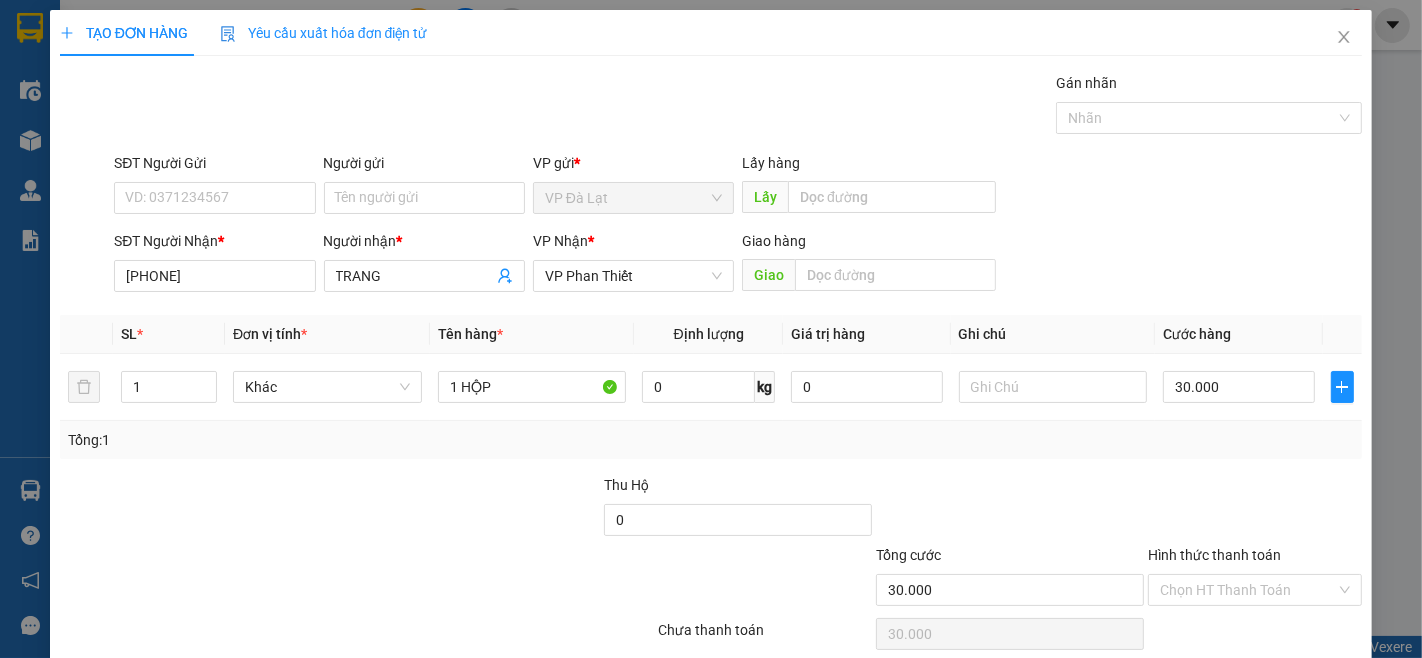 click at bounding box center (1255, 509) 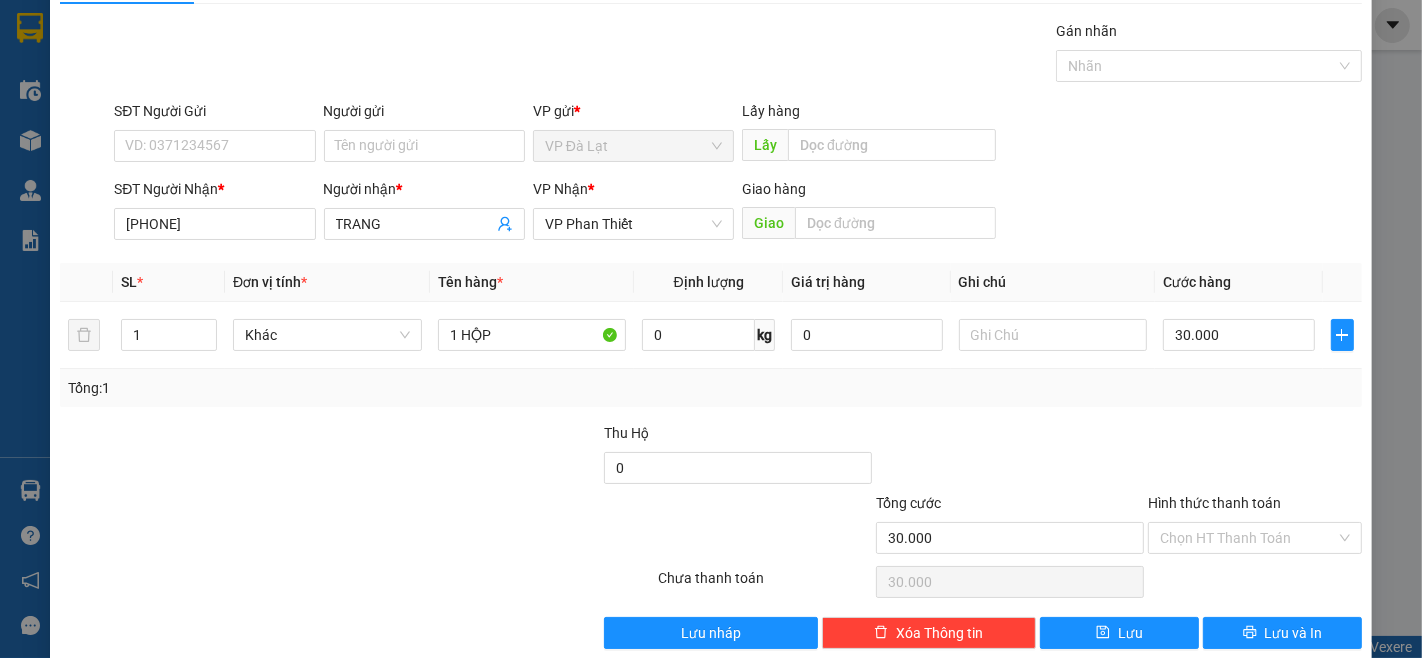 scroll, scrollTop: 81, scrollLeft: 0, axis: vertical 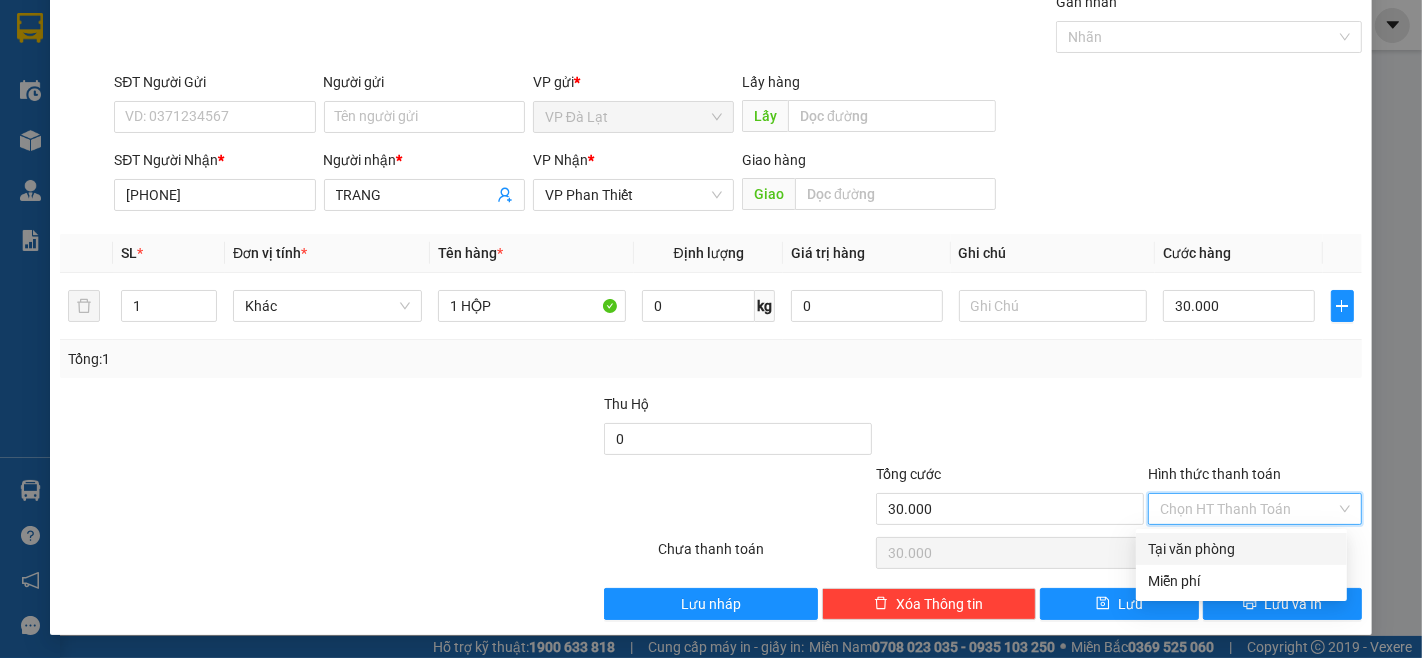 click on "Hình thức thanh toán" at bounding box center [1248, 509] 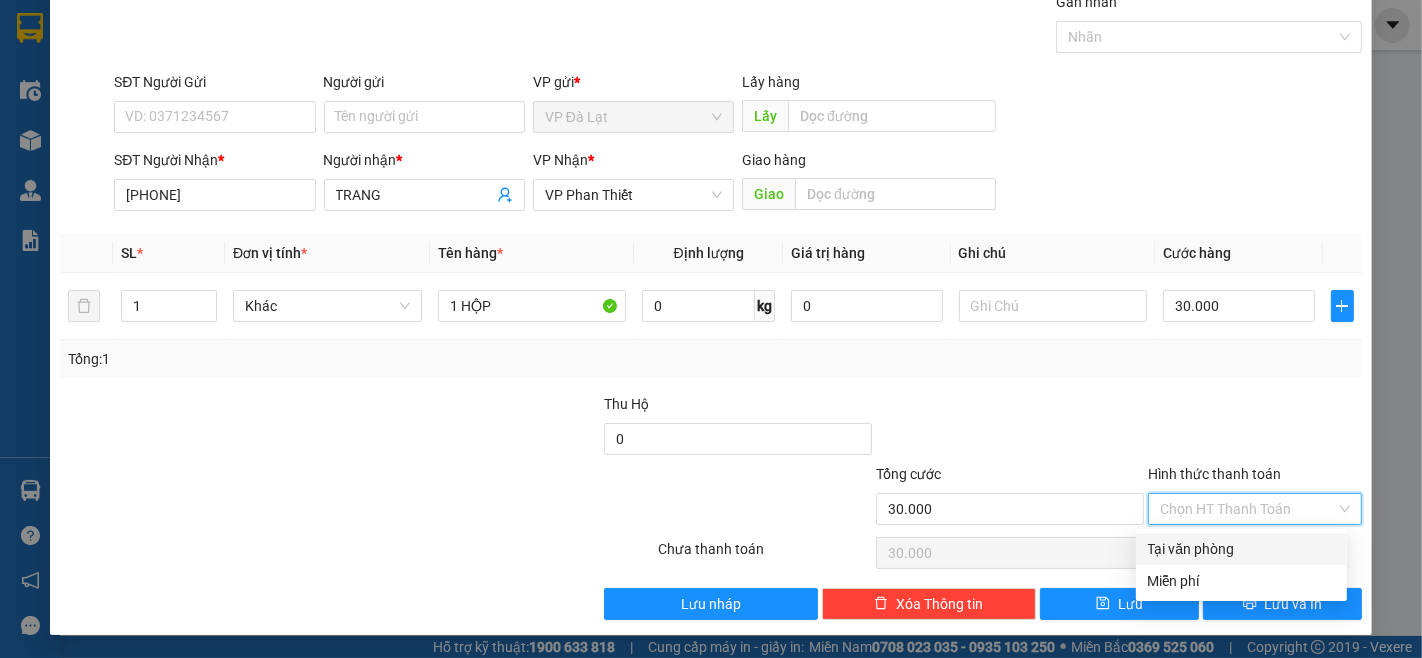 click on "Tại văn phòng" at bounding box center [1241, 549] 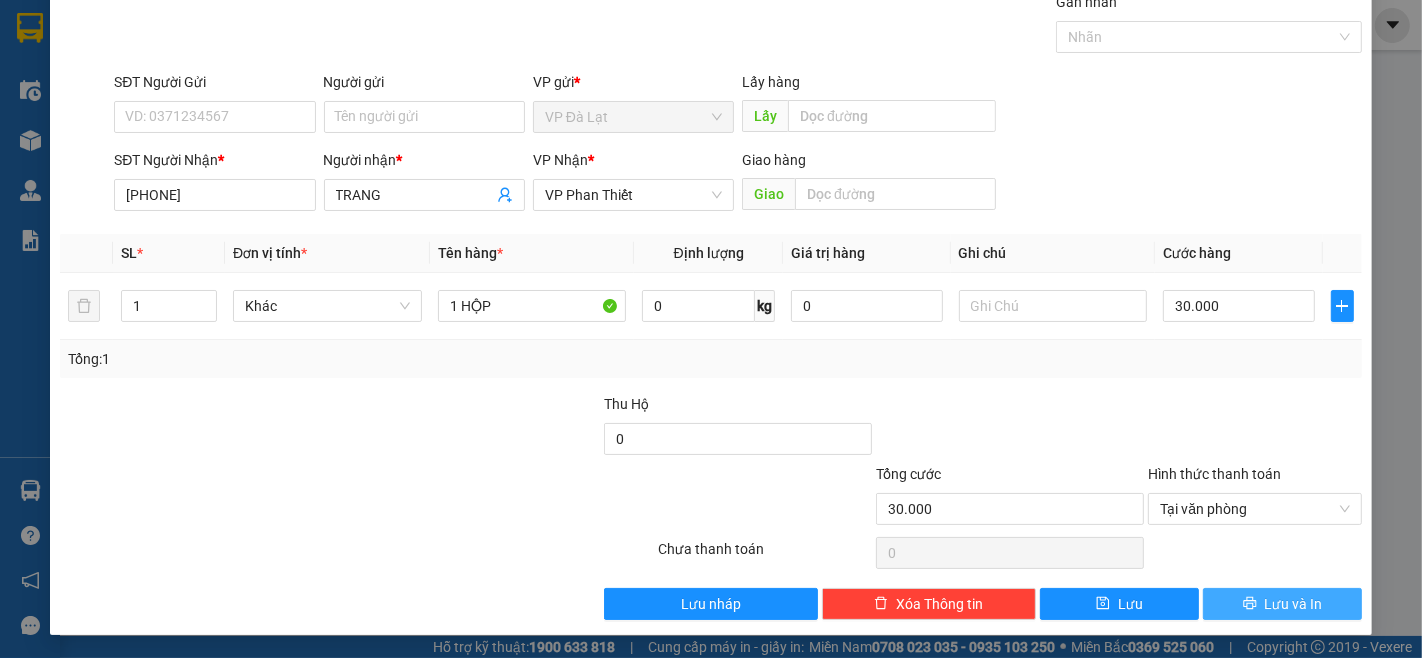 click on "Lưu và In" at bounding box center [1294, 604] 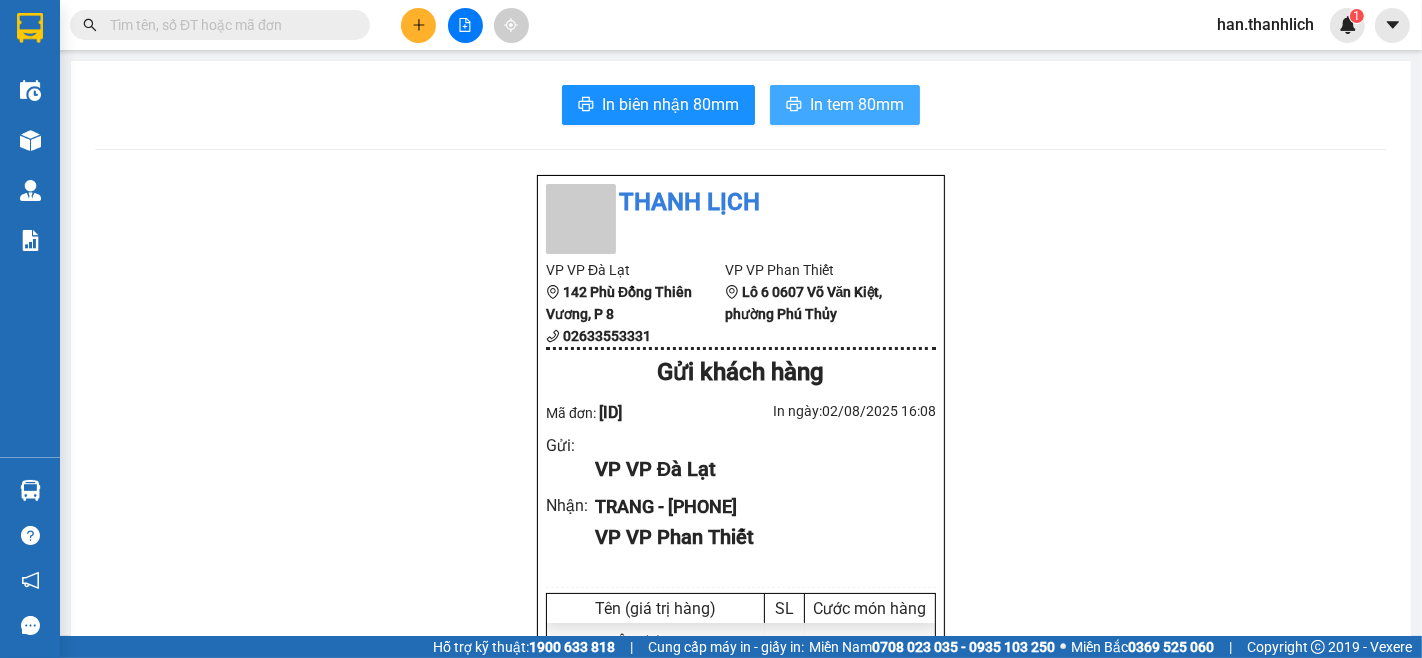 click on "In tem 80mm" at bounding box center [857, 104] 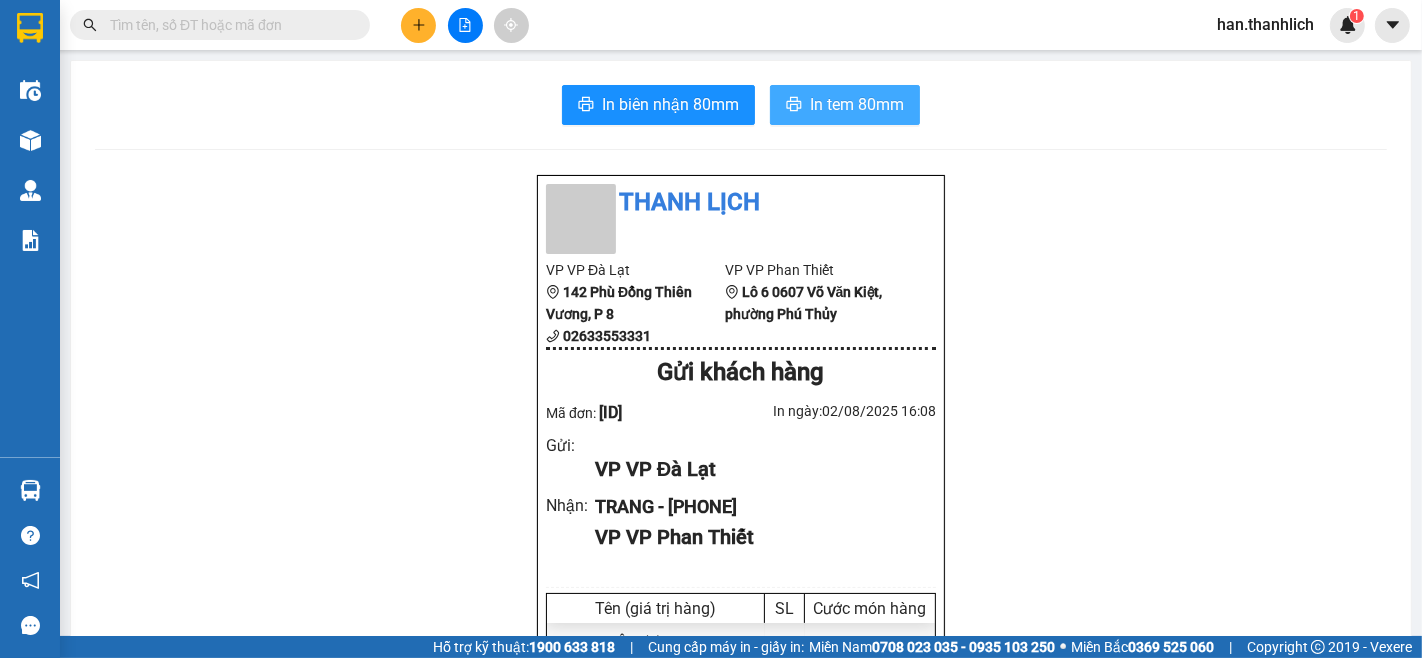 scroll, scrollTop: 0, scrollLeft: 0, axis: both 